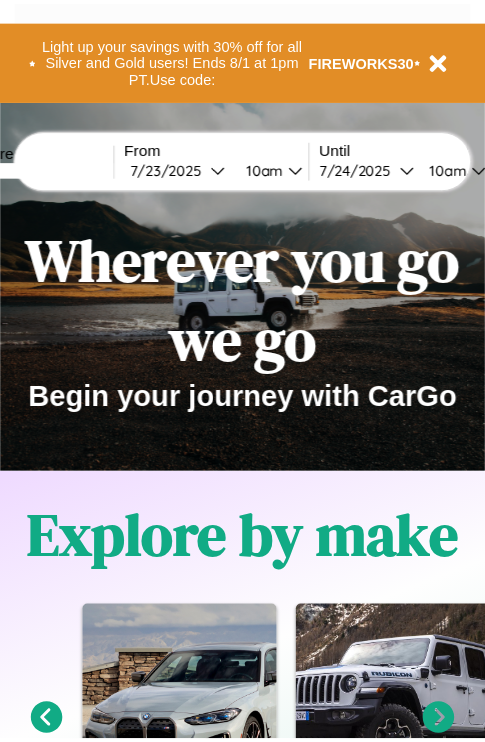 scroll, scrollTop: 0, scrollLeft: 0, axis: both 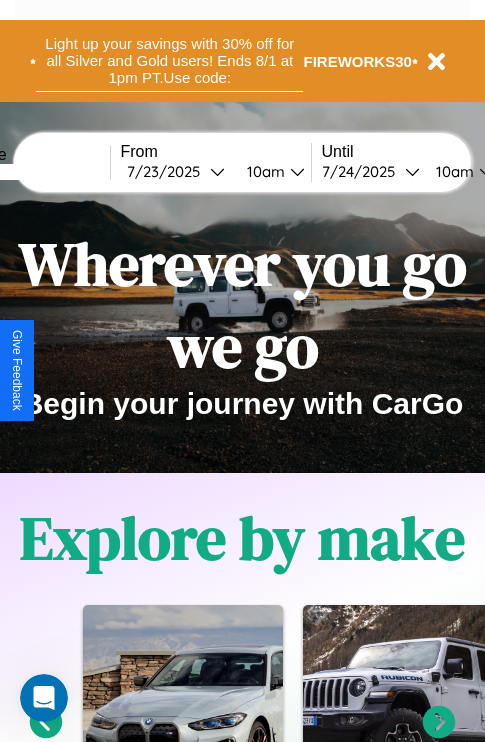 click on "Light up your savings with 30% off for all Silver and Gold users! Ends 8/1 at 1pm PT.  Use code:" at bounding box center (169, 61) 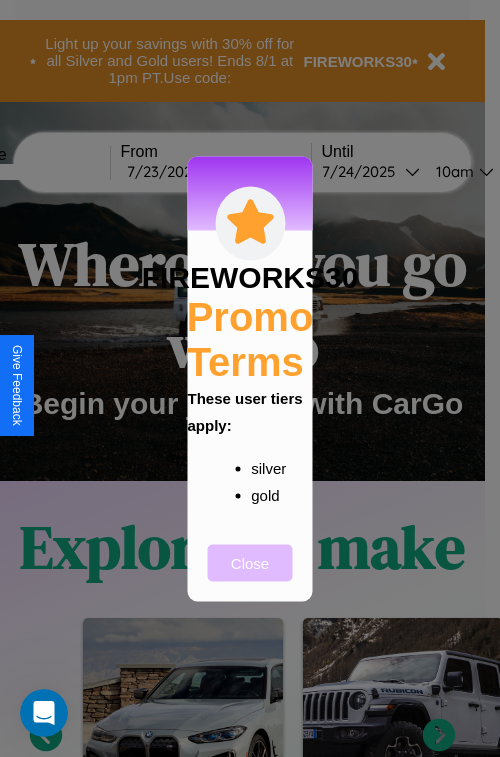 click on "Close" at bounding box center (250, 562) 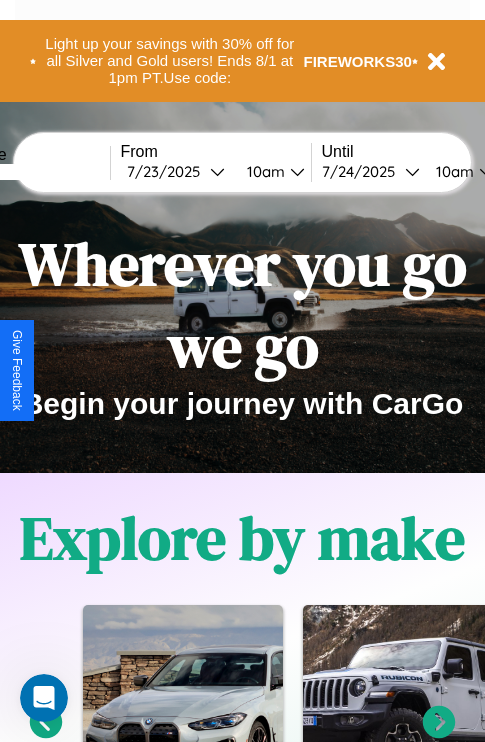 click at bounding box center [35, 172] 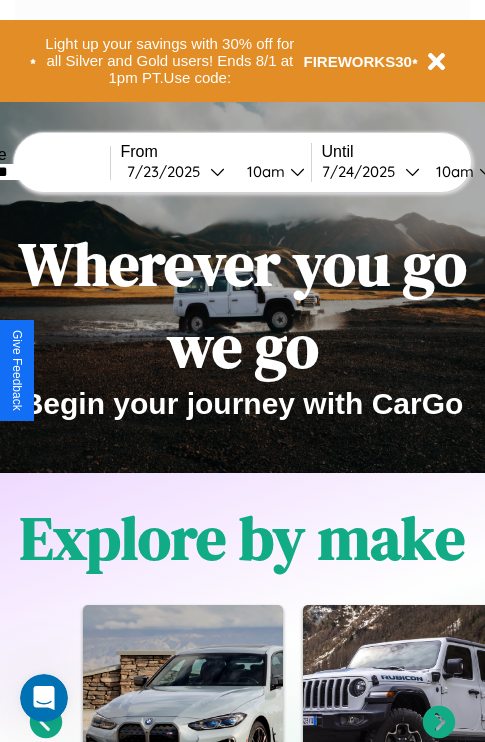 type on "********" 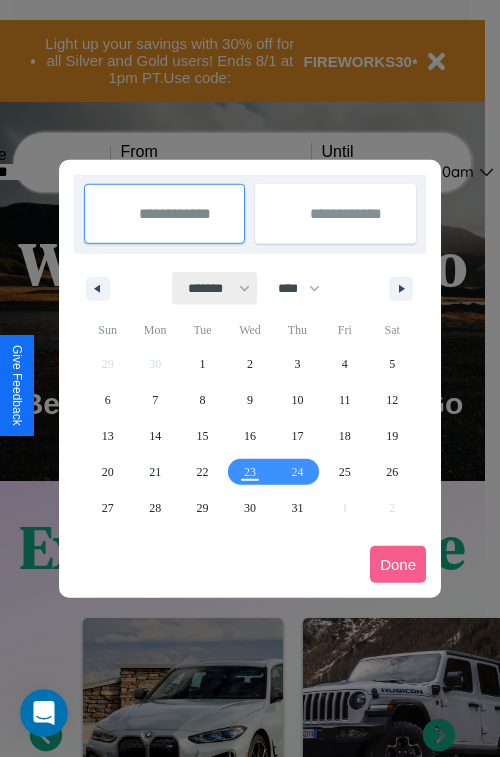 click on "******* ******** ***** ***** *** **** **** ****** ********* ******* ******** ********" at bounding box center [215, 288] 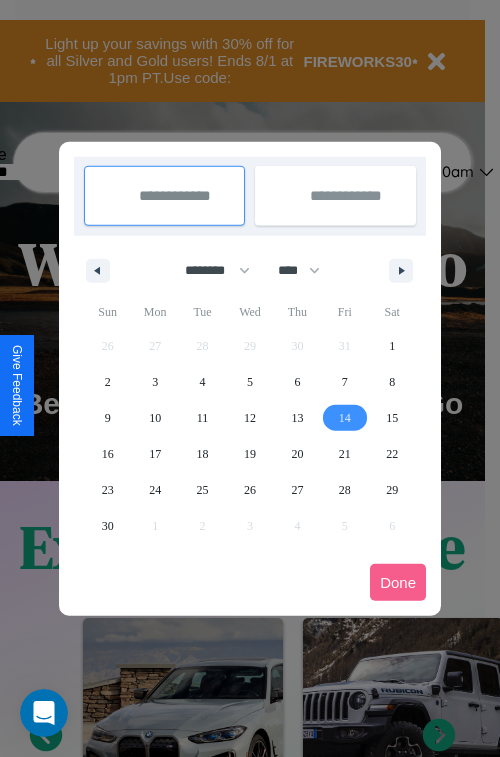 click on "14" at bounding box center [345, 418] 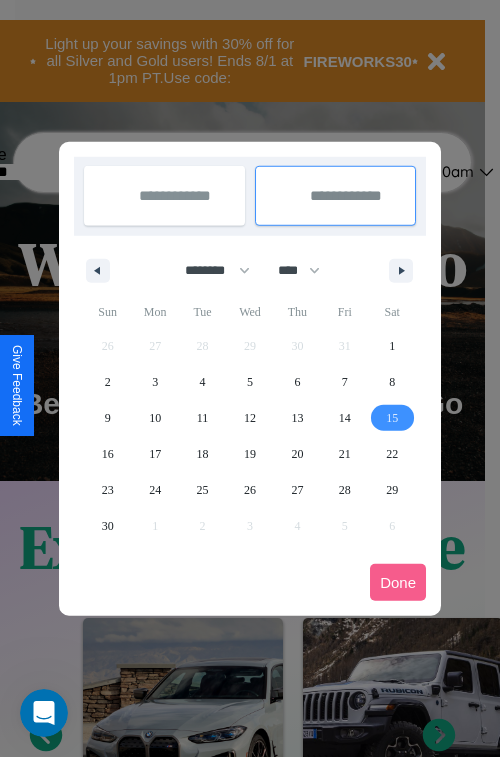click on "15" at bounding box center [392, 418] 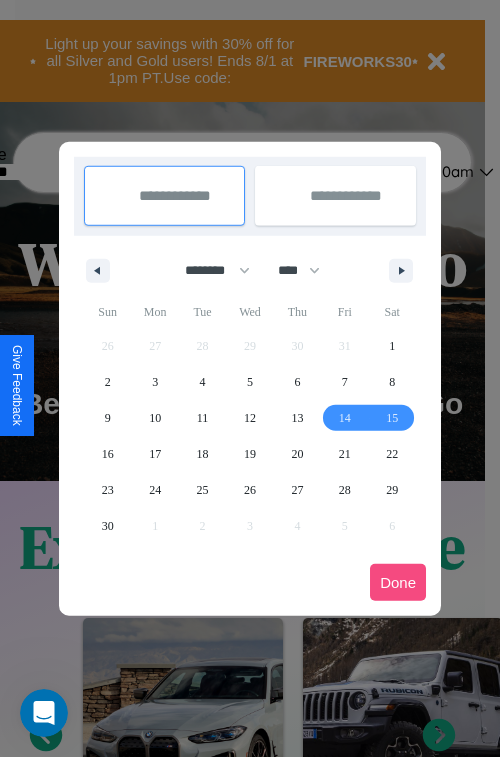 click on "Done" at bounding box center [398, 582] 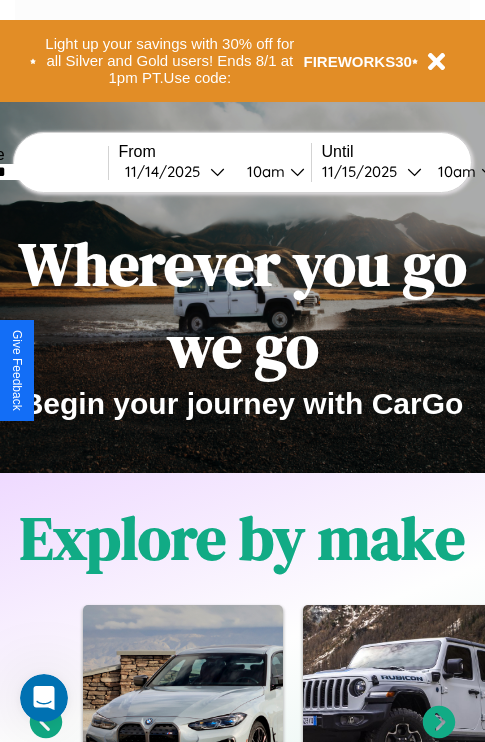 click on "10am" at bounding box center [263, 171] 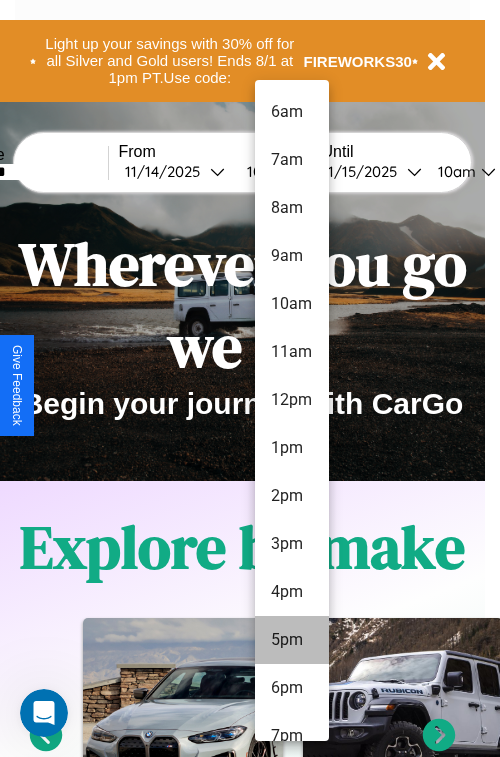click on "5pm" at bounding box center [292, 640] 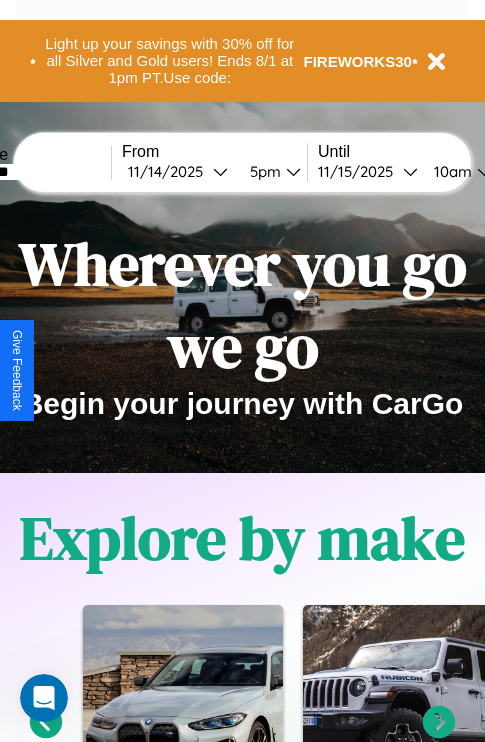 scroll, scrollTop: 0, scrollLeft: 74, axis: horizontal 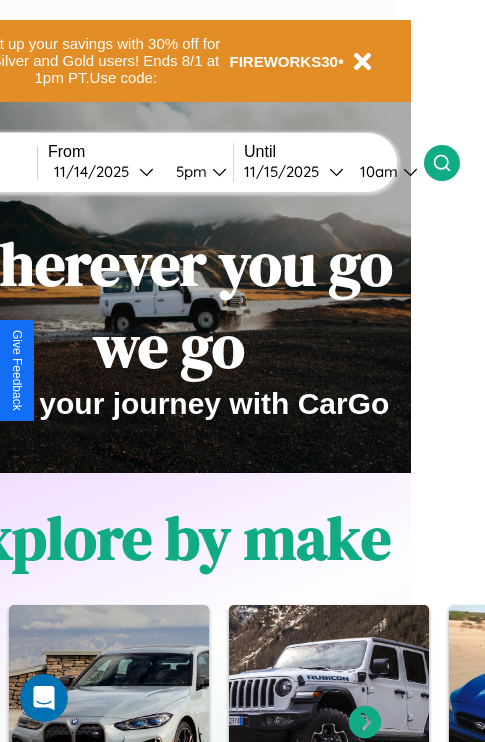 click 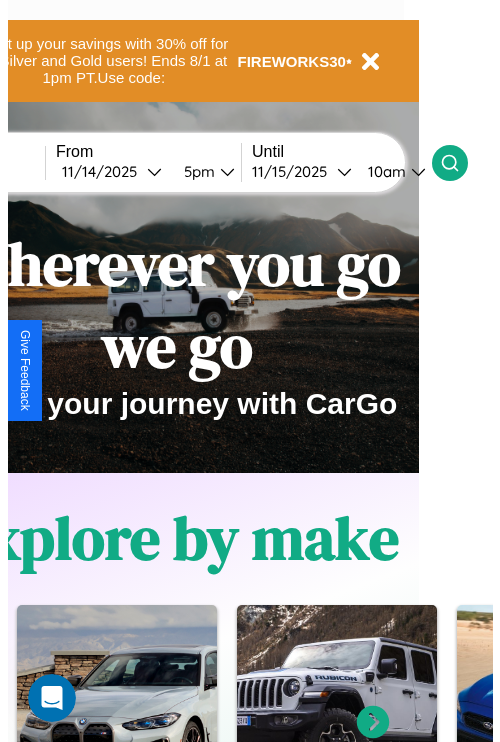 scroll, scrollTop: 0, scrollLeft: 0, axis: both 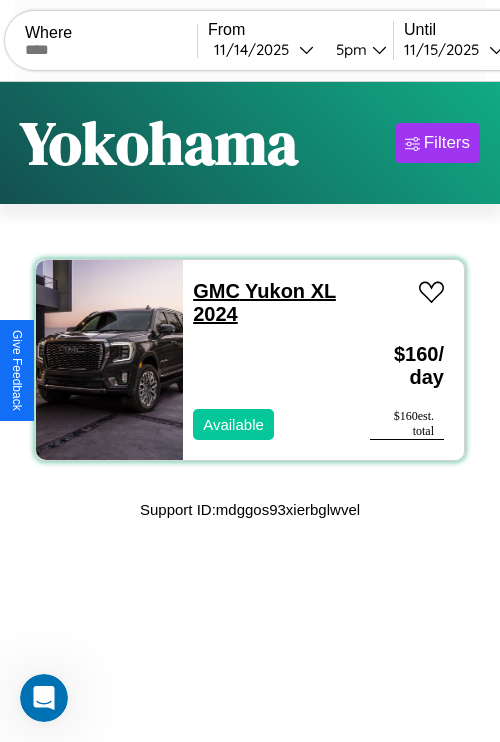 click on "GMC   Yukon XL   2024" at bounding box center (264, 302) 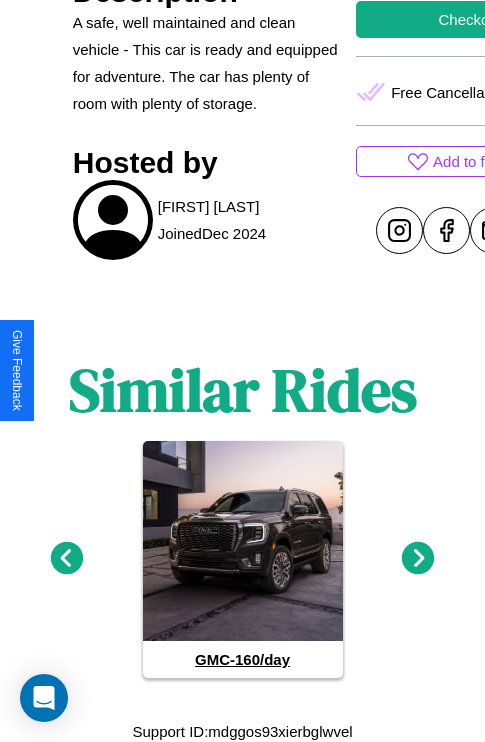 scroll, scrollTop: 852, scrollLeft: 0, axis: vertical 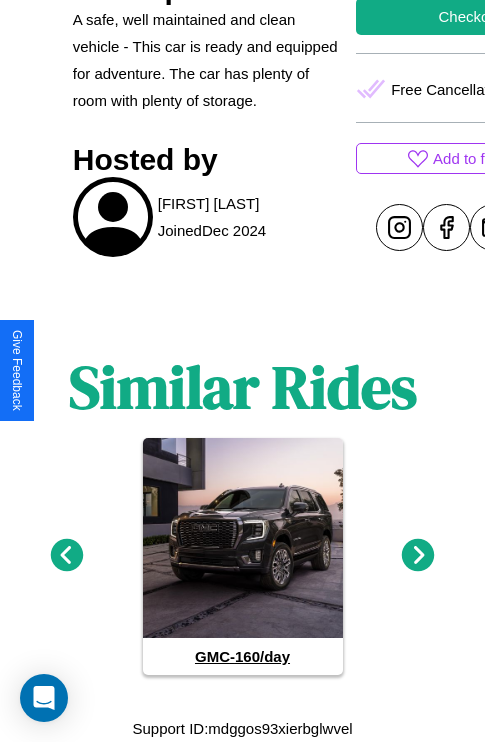click 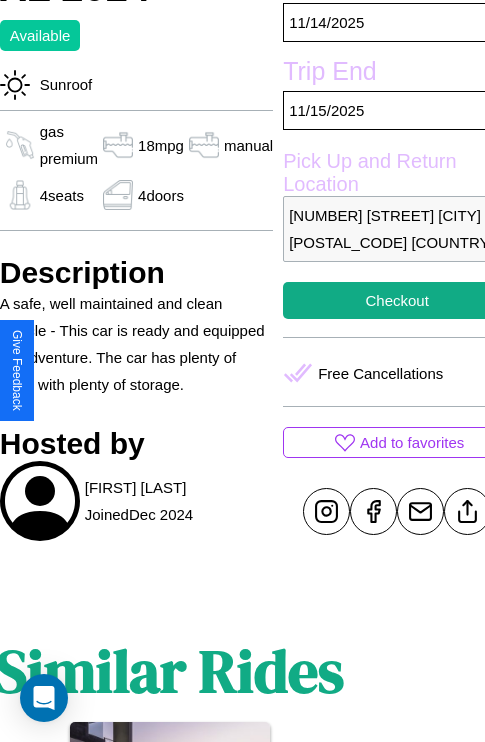 scroll, scrollTop: 498, scrollLeft: 91, axis: both 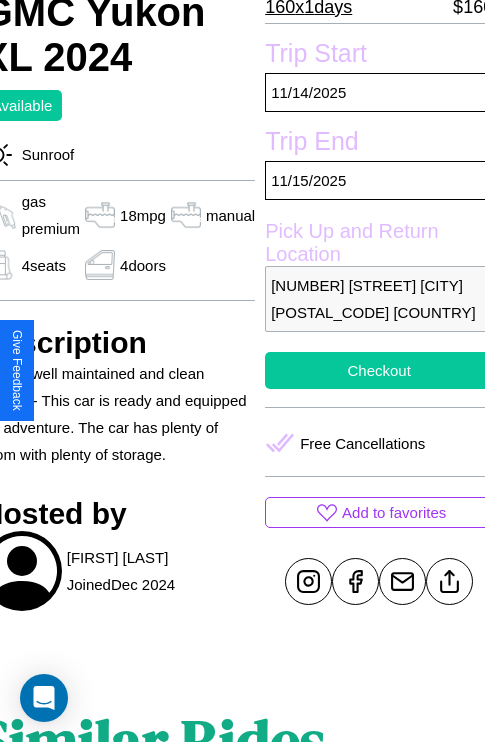 click on "Checkout" at bounding box center (379, 370) 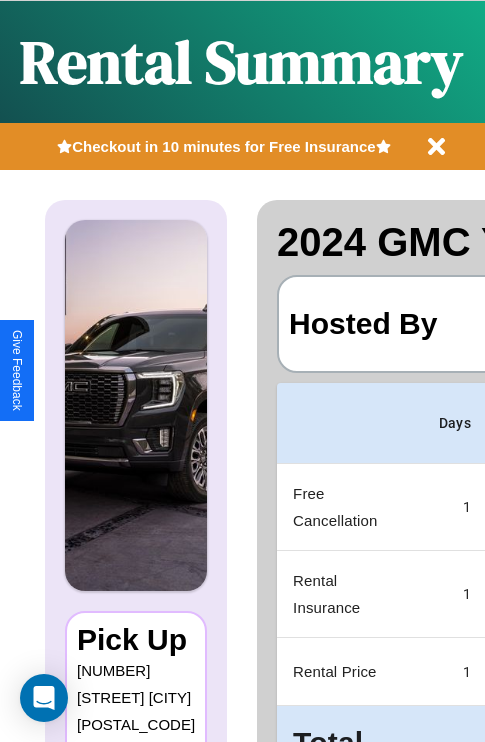 scroll, scrollTop: 0, scrollLeft: 382, axis: horizontal 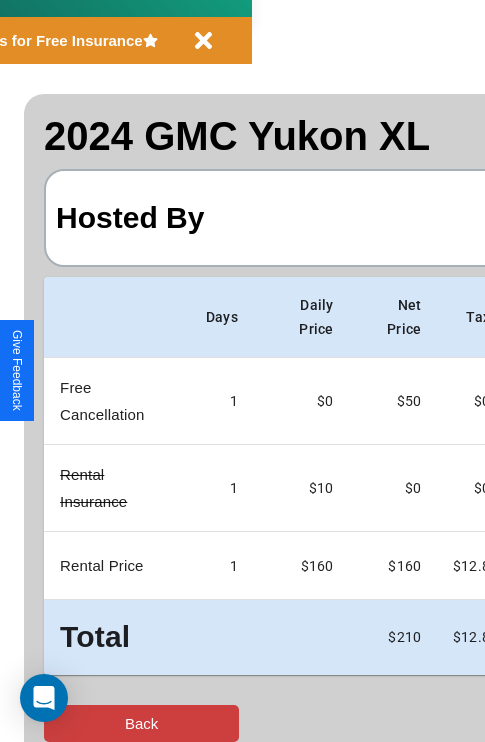 click on "Back" at bounding box center [141, 723] 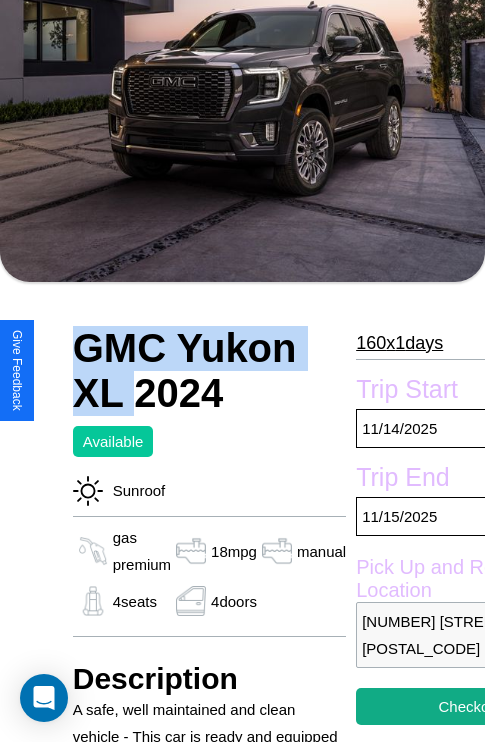 scroll, scrollTop: 134, scrollLeft: 0, axis: vertical 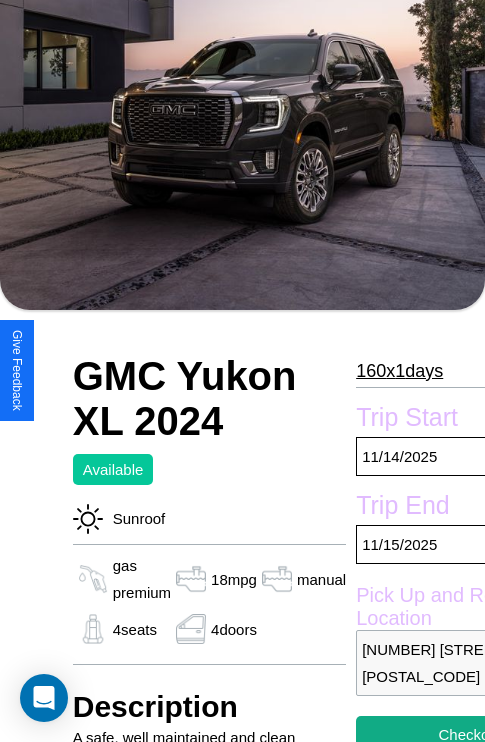 click on "160  x  1  days" at bounding box center [399, 371] 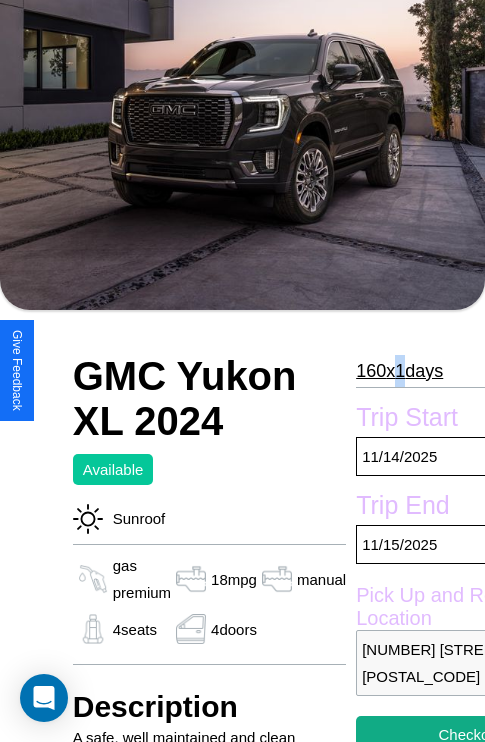 click on "160  x  1  days" at bounding box center (399, 371) 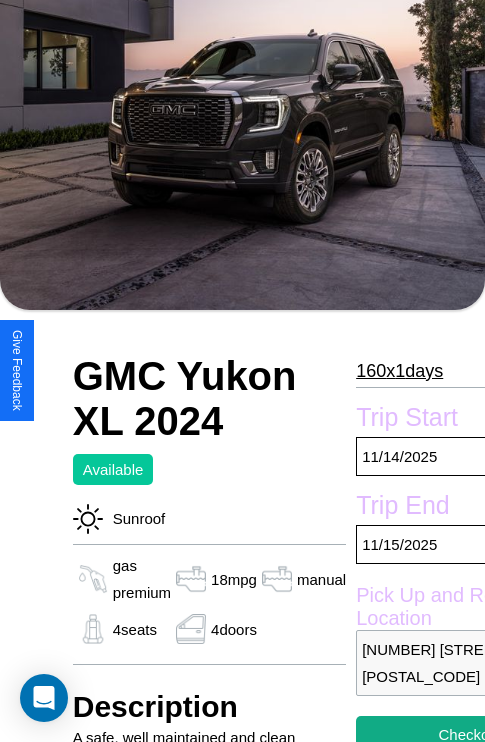 click on "160  x  1  days" at bounding box center (399, 371) 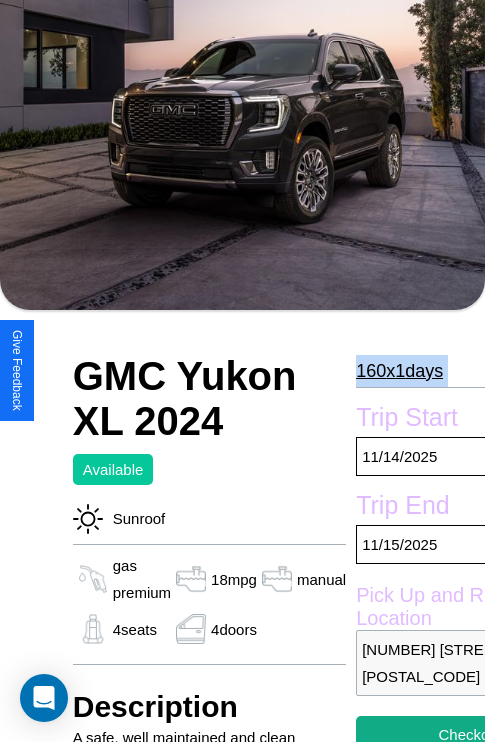 click on "160  x  1  days" at bounding box center (399, 371) 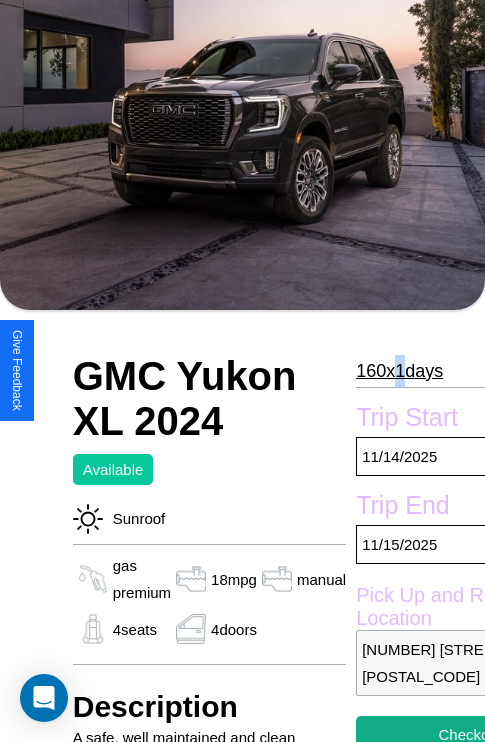 click on "160  x  1  days" at bounding box center (399, 371) 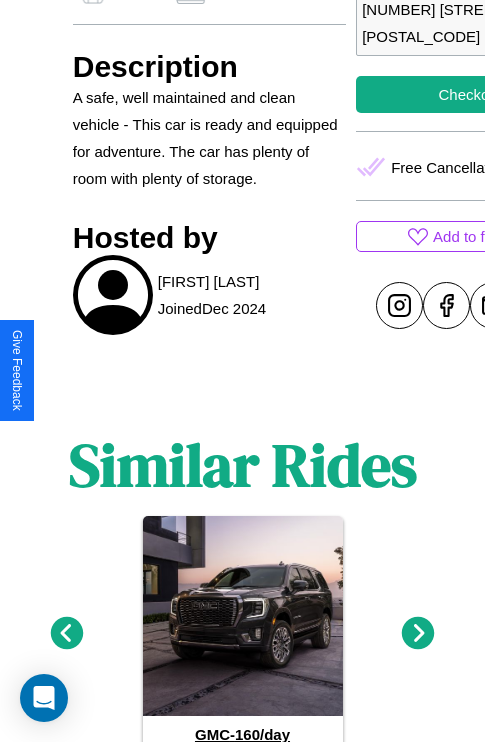 scroll, scrollTop: 852, scrollLeft: 0, axis: vertical 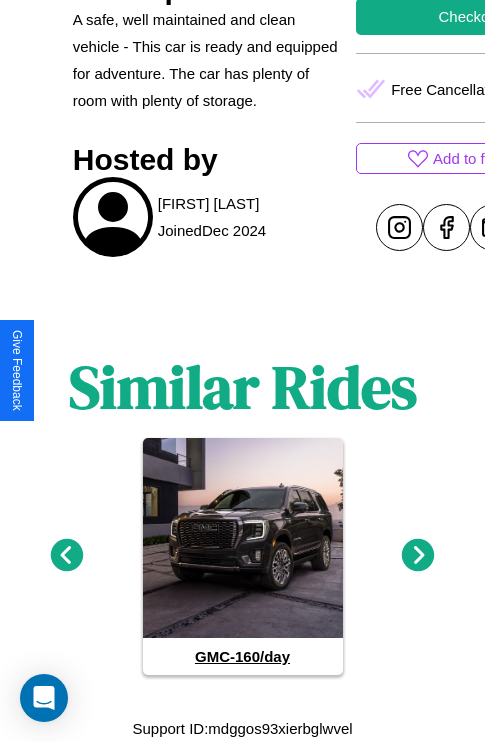 click 